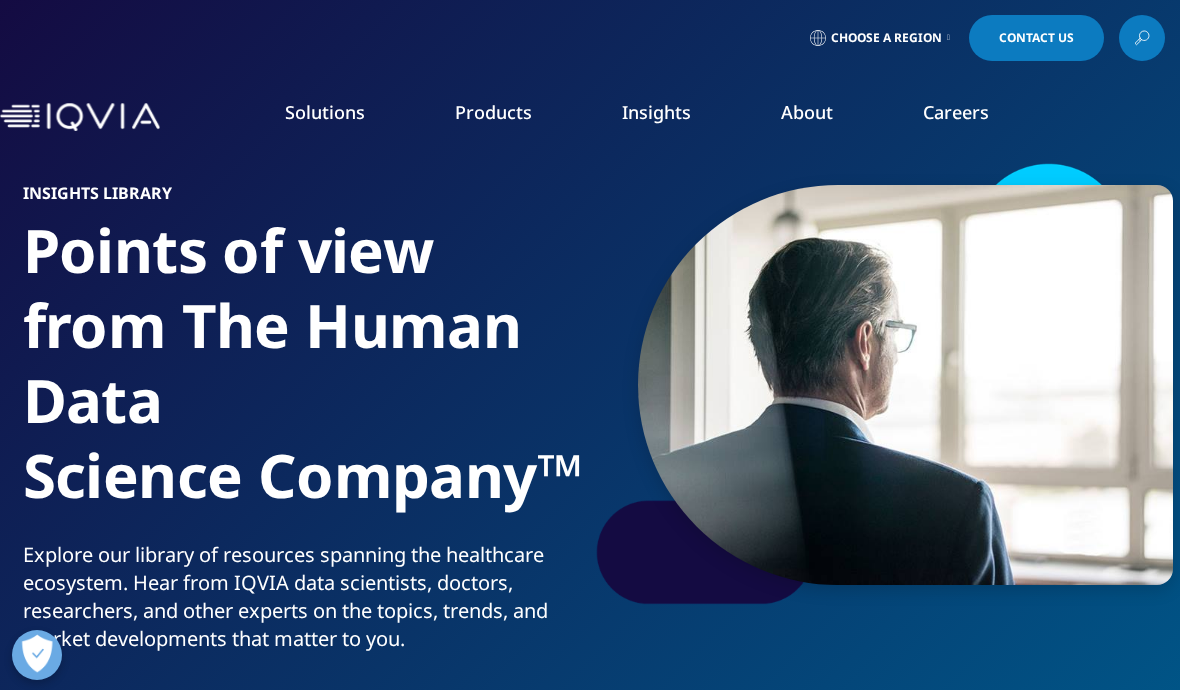 scroll, scrollTop: 0, scrollLeft: 0, axis: both 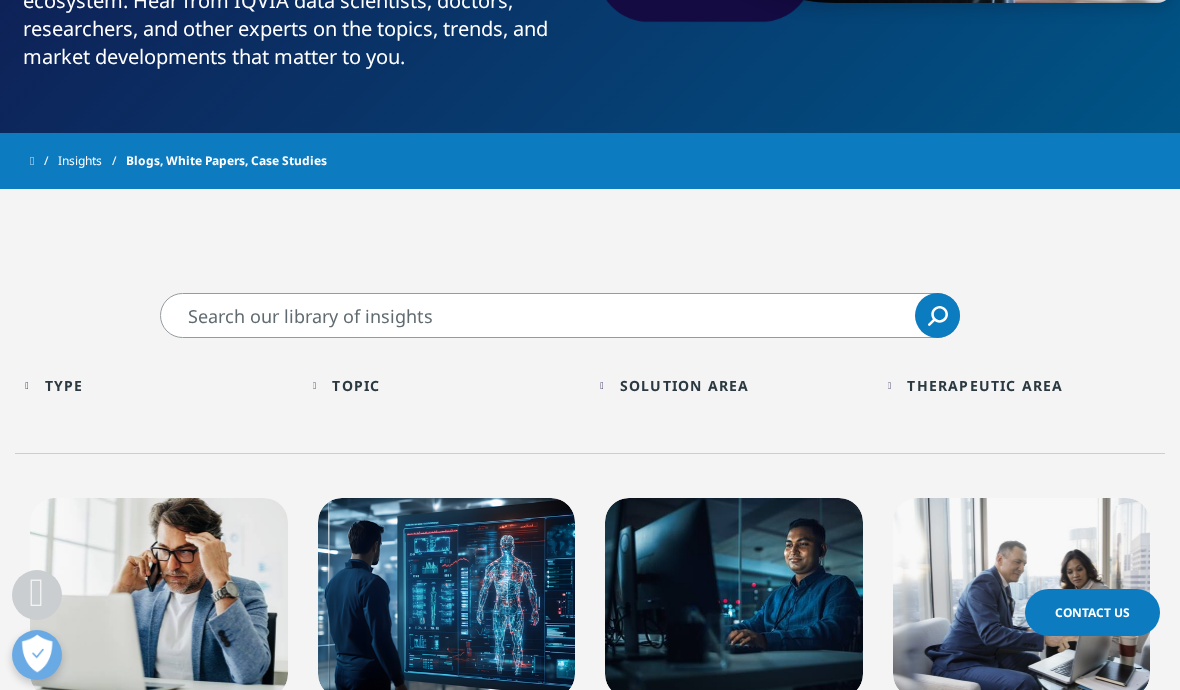 click on "Solution Area Loading Clear Or/And Operator" at bounding box center (734, 385) 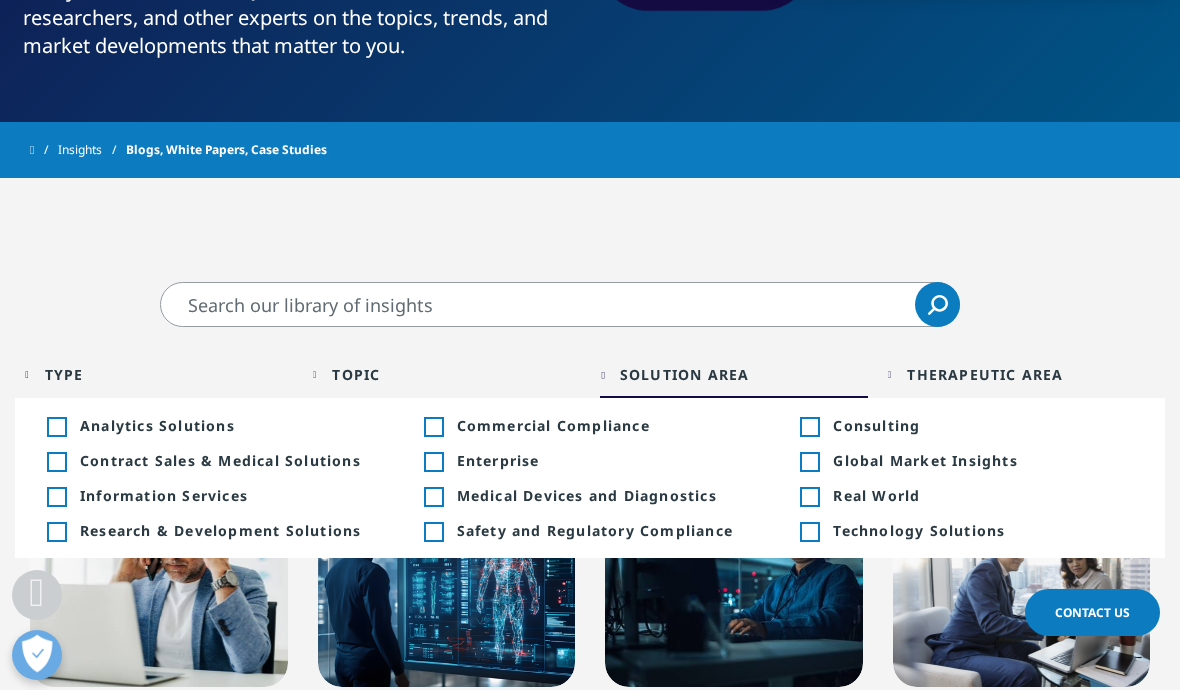 scroll, scrollTop: 588, scrollLeft: 0, axis: vertical 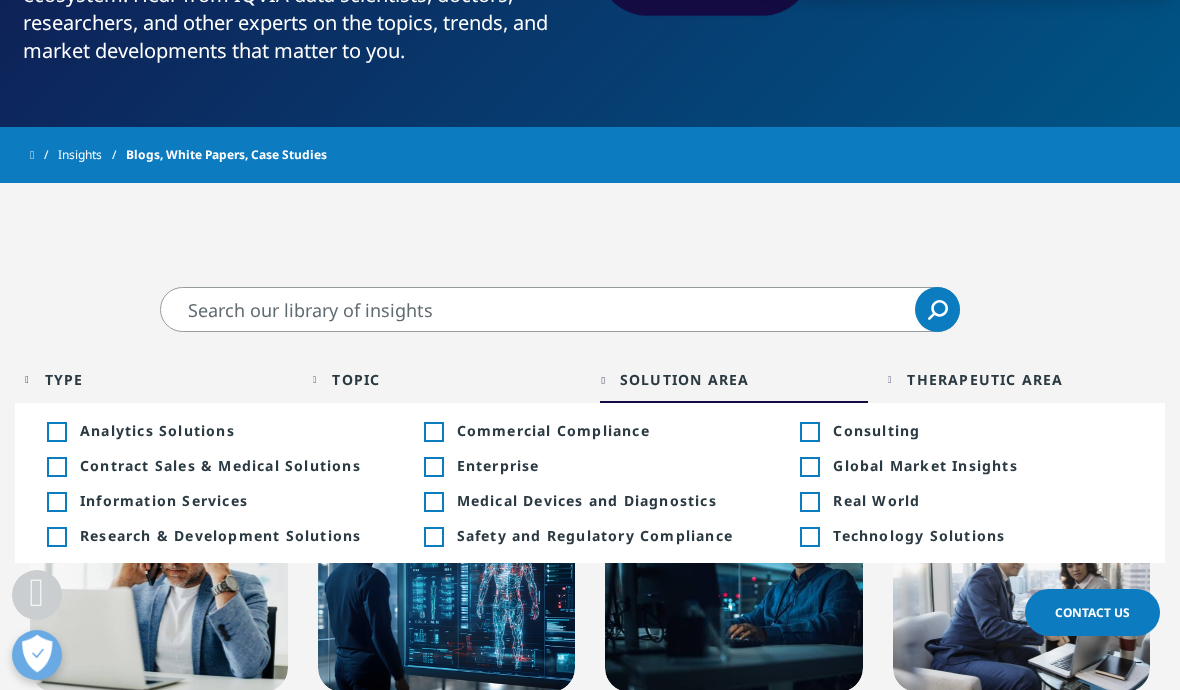 click on "Toggle" at bounding box center [809, 432] 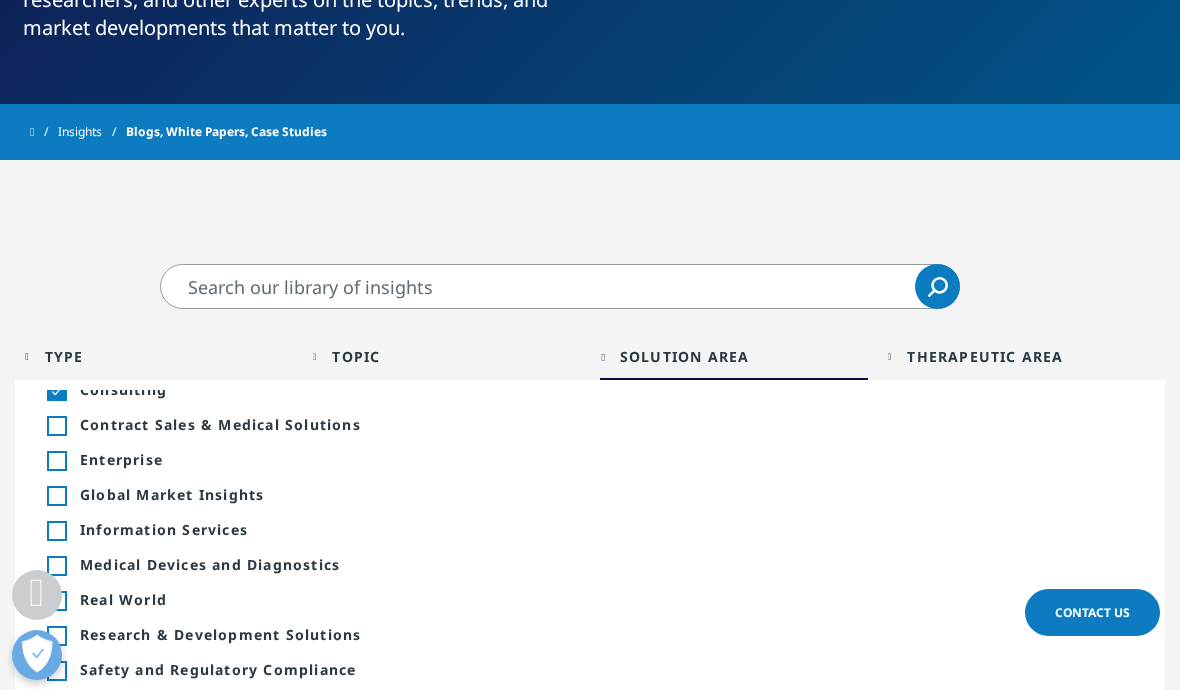 scroll, scrollTop: 609, scrollLeft: 0, axis: vertical 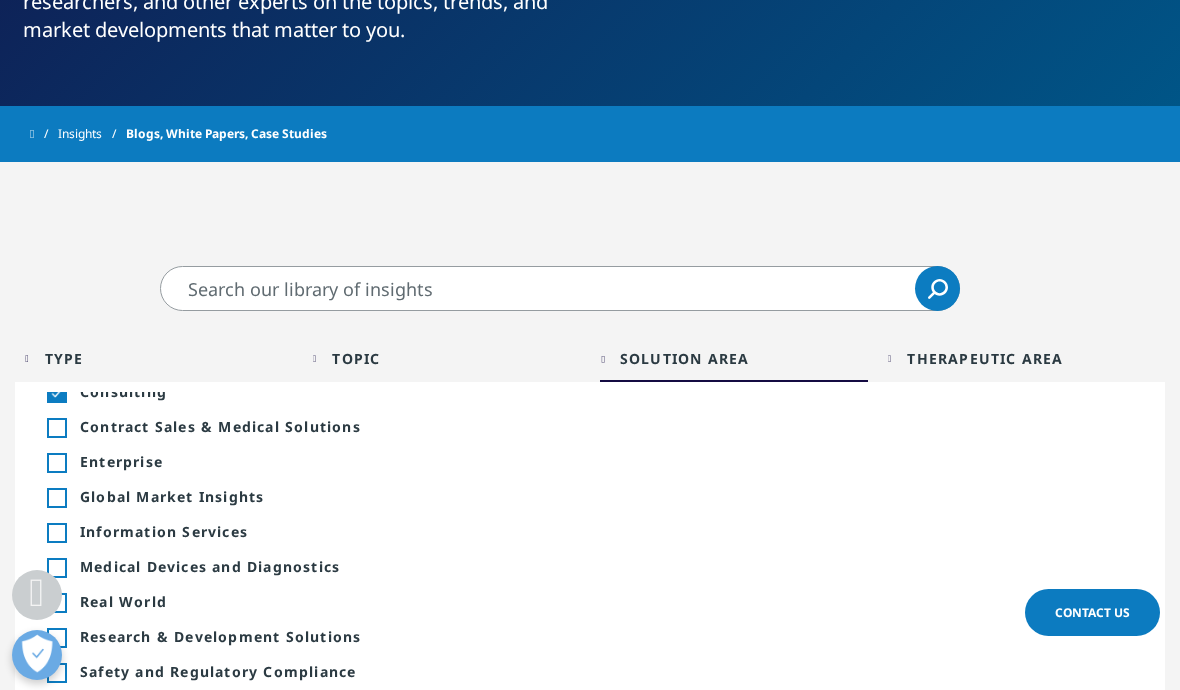 click on "Therapeutic Area" at bounding box center (985, 358) 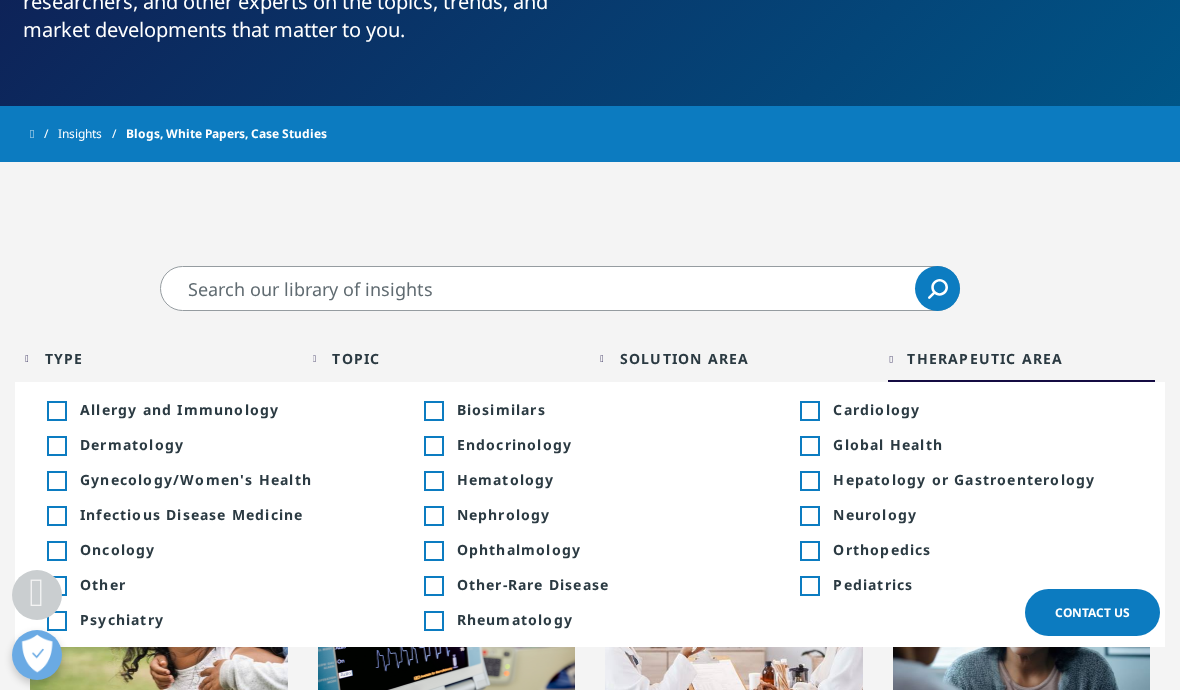 click on "Type Loading Clear Or/And Operator" at bounding box center [159, 358] 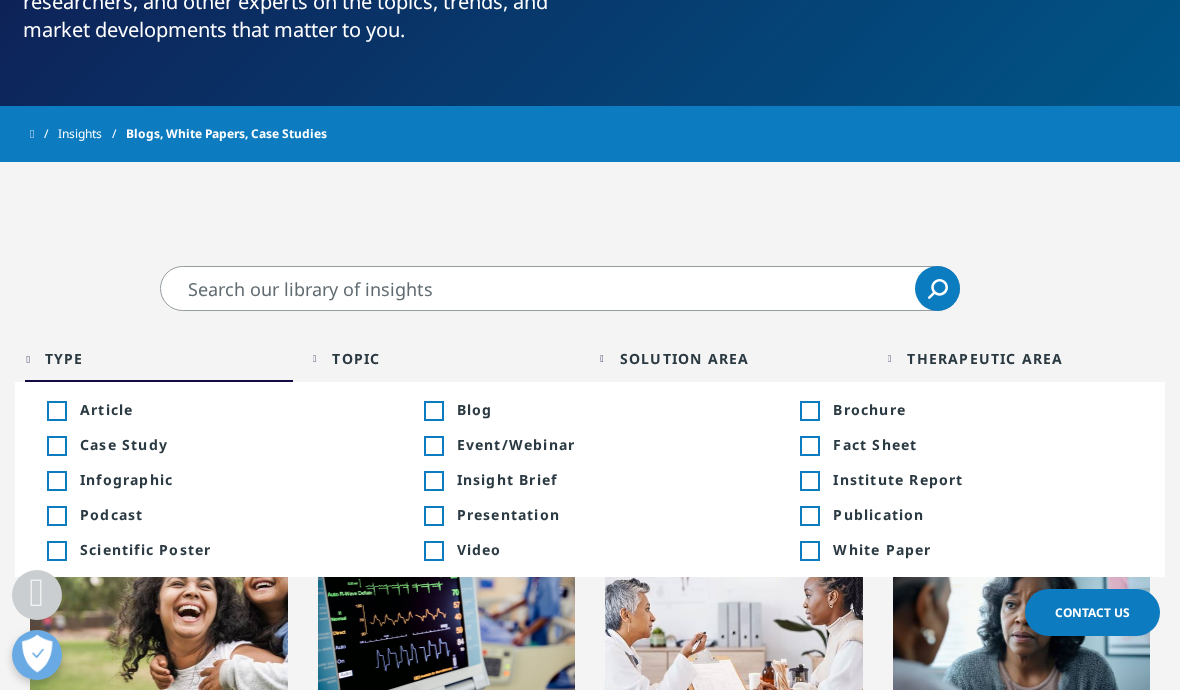 click on "Topic" at bounding box center (356, 358) 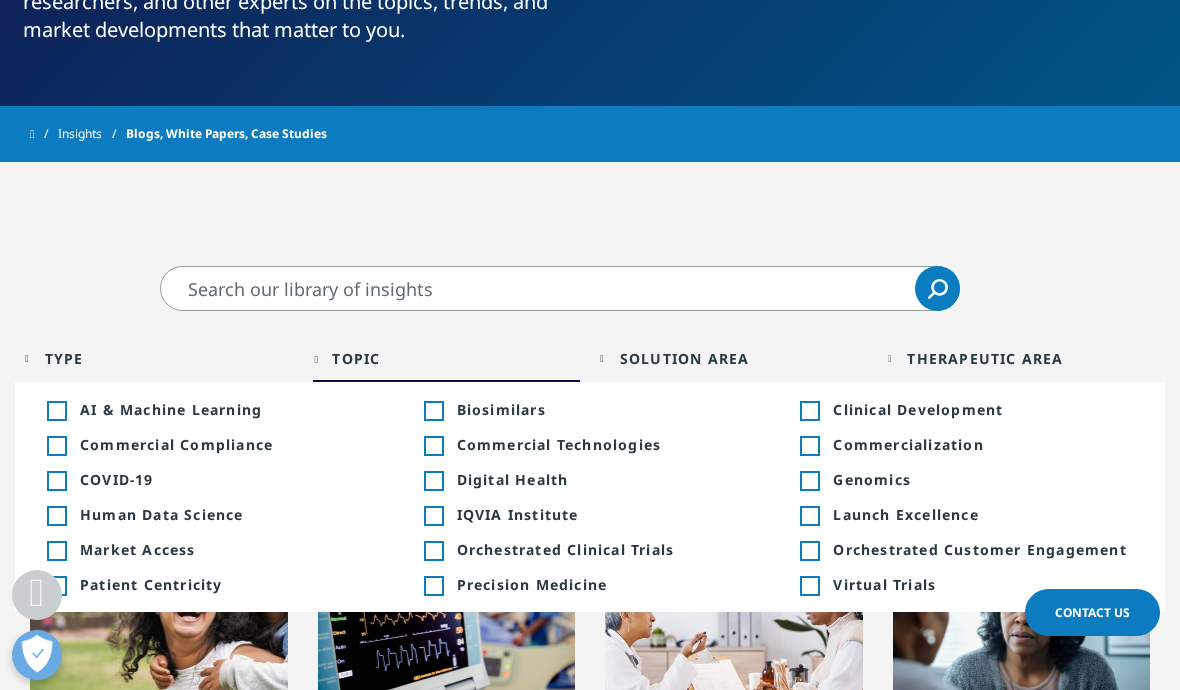click on "Toggle" at bounding box center (56, 551) 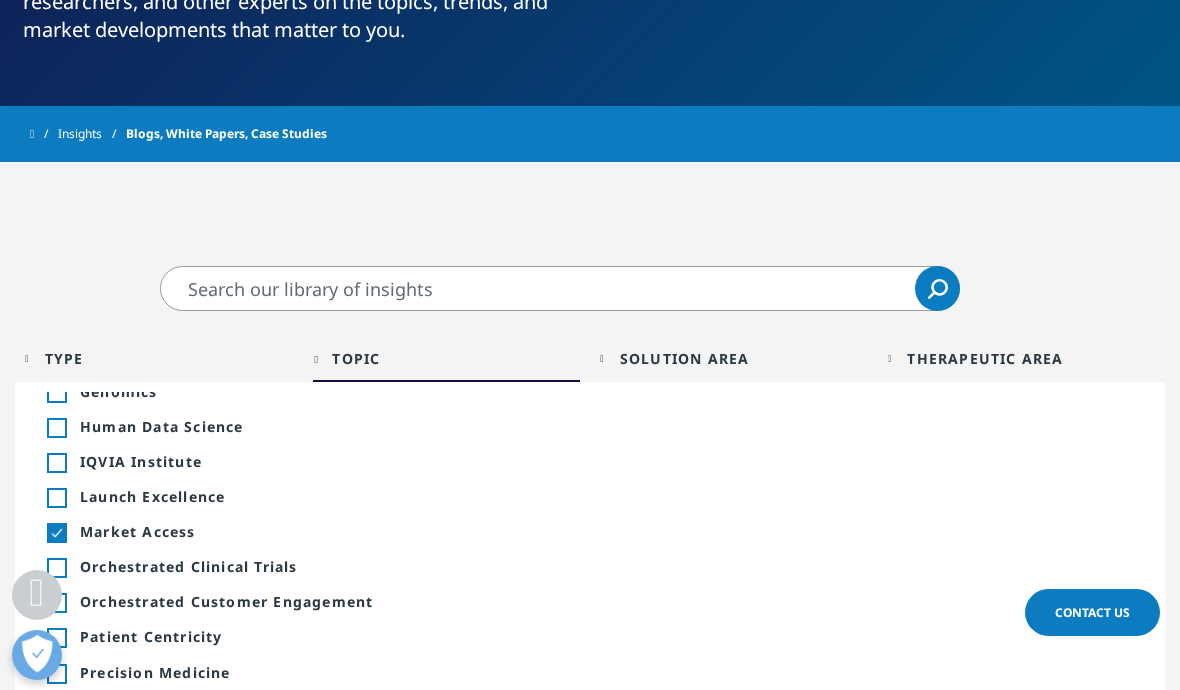 click on "Solution Area" at bounding box center [685, 358] 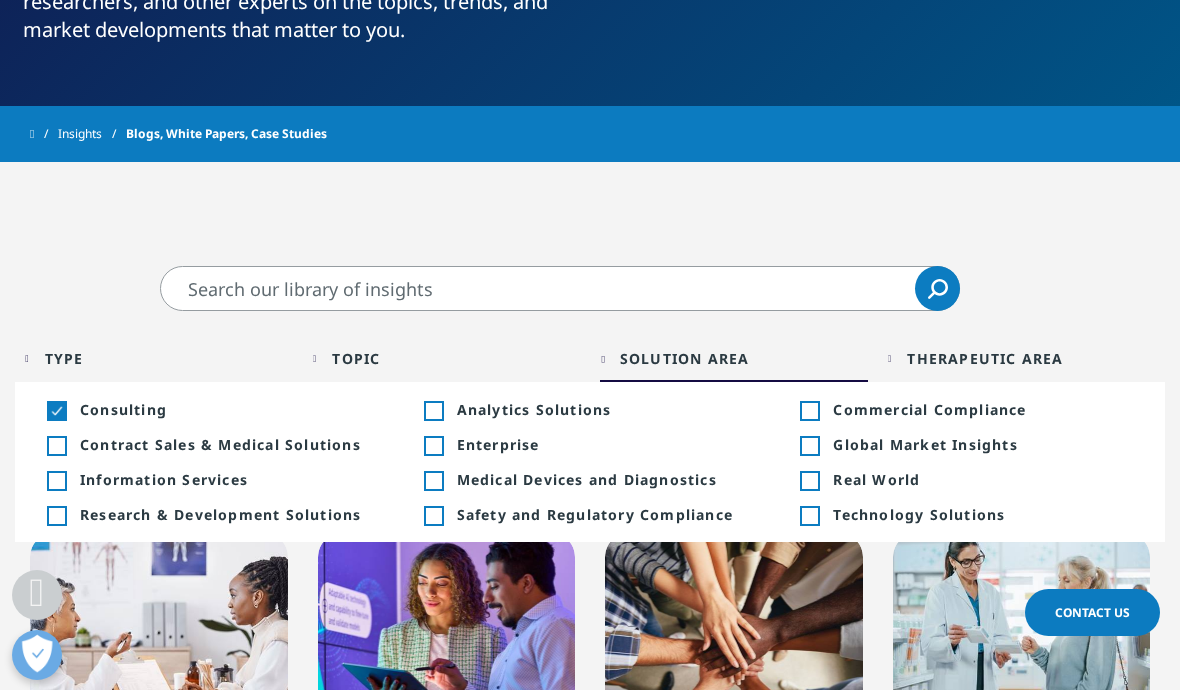 click on "Therapeutic Area" at bounding box center [985, 358] 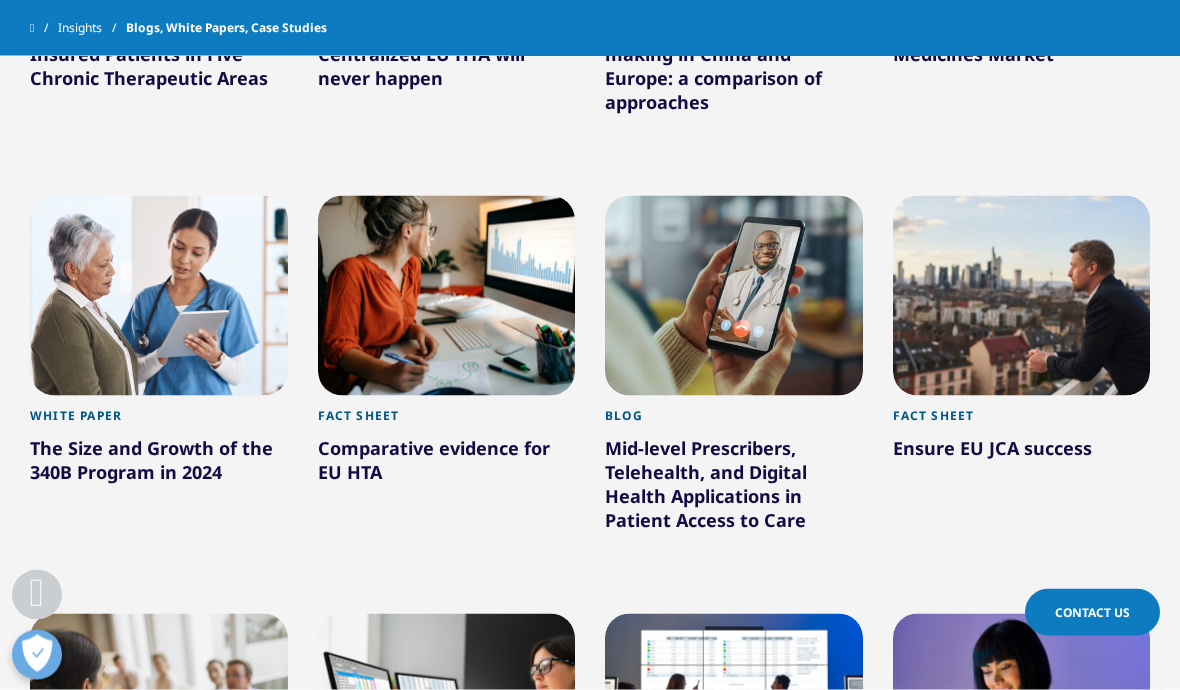 scroll, scrollTop: 1332, scrollLeft: 0, axis: vertical 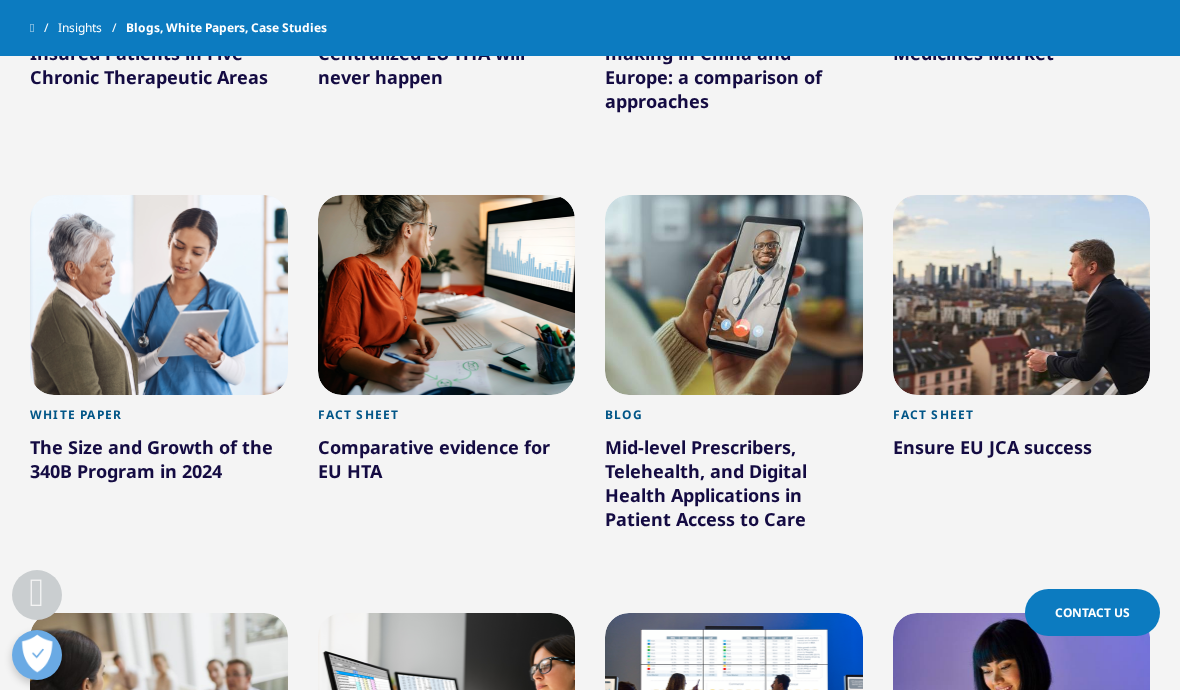 click on "The Size and Growth of the 340B Program in 2024" at bounding box center (159, 463) 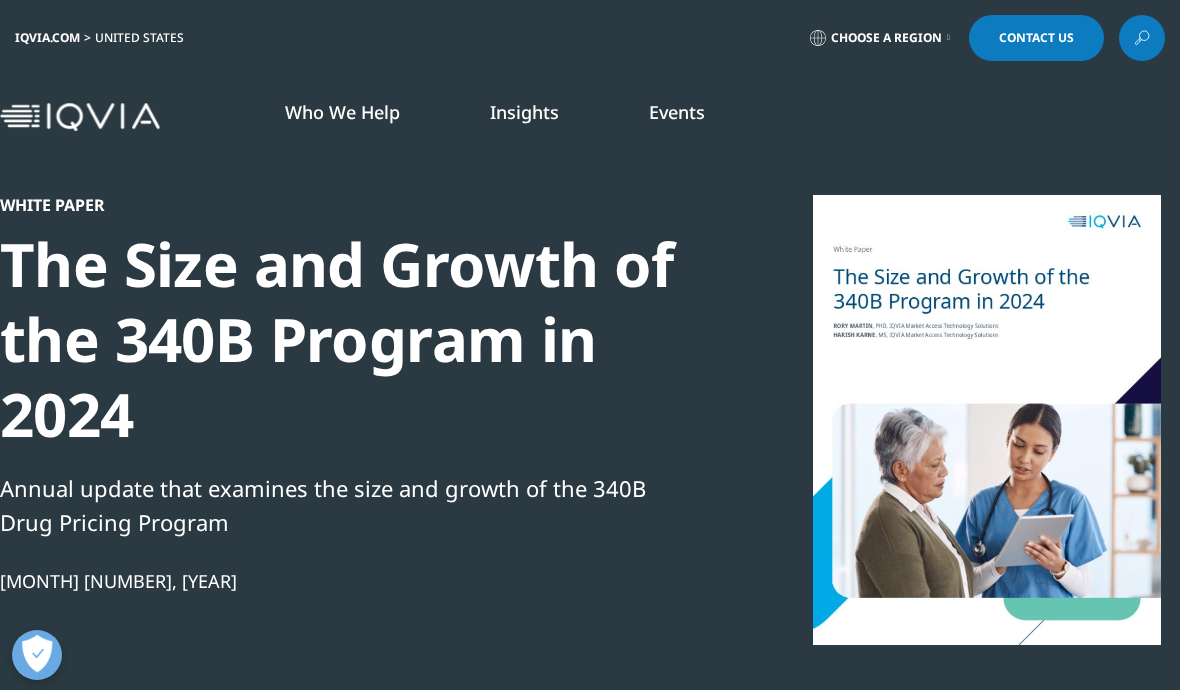 scroll, scrollTop: 0, scrollLeft: 0, axis: both 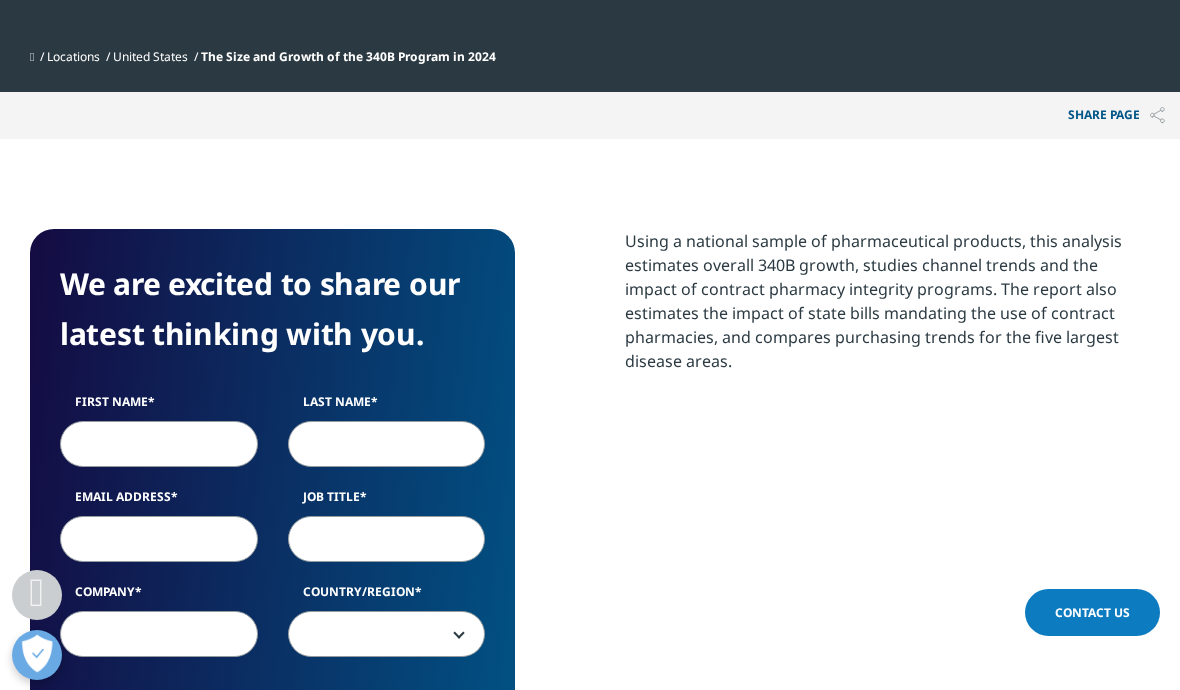 click on "First Name" at bounding box center [159, 444] 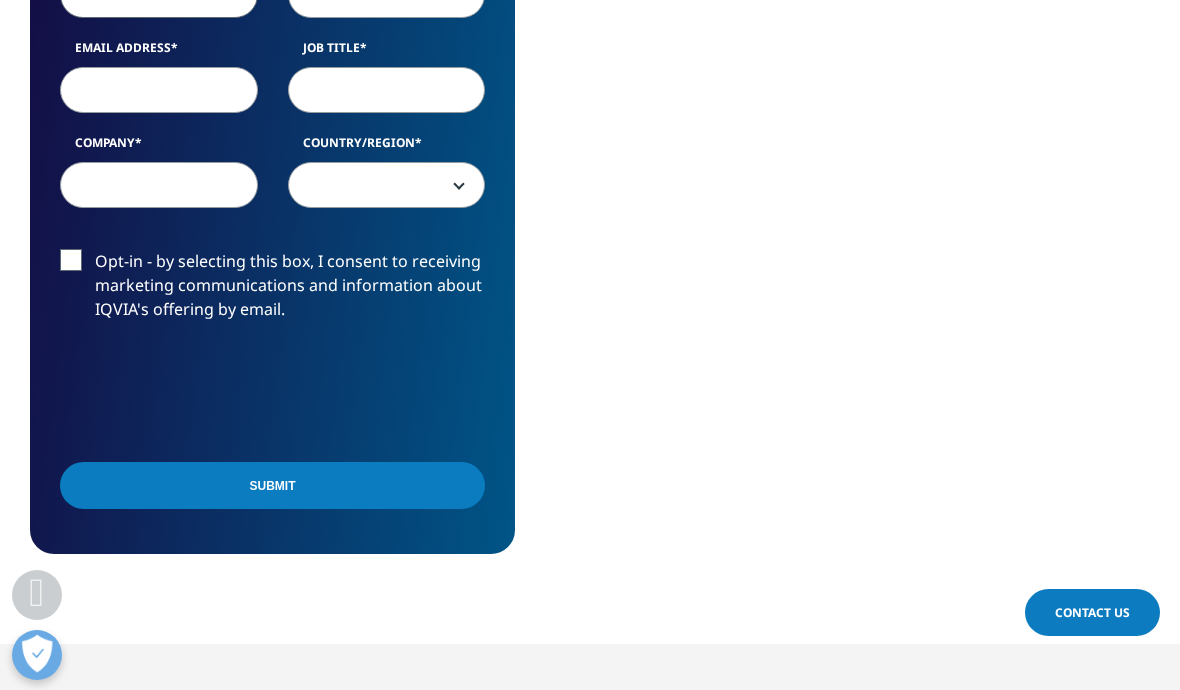scroll, scrollTop: 1129, scrollLeft: 0, axis: vertical 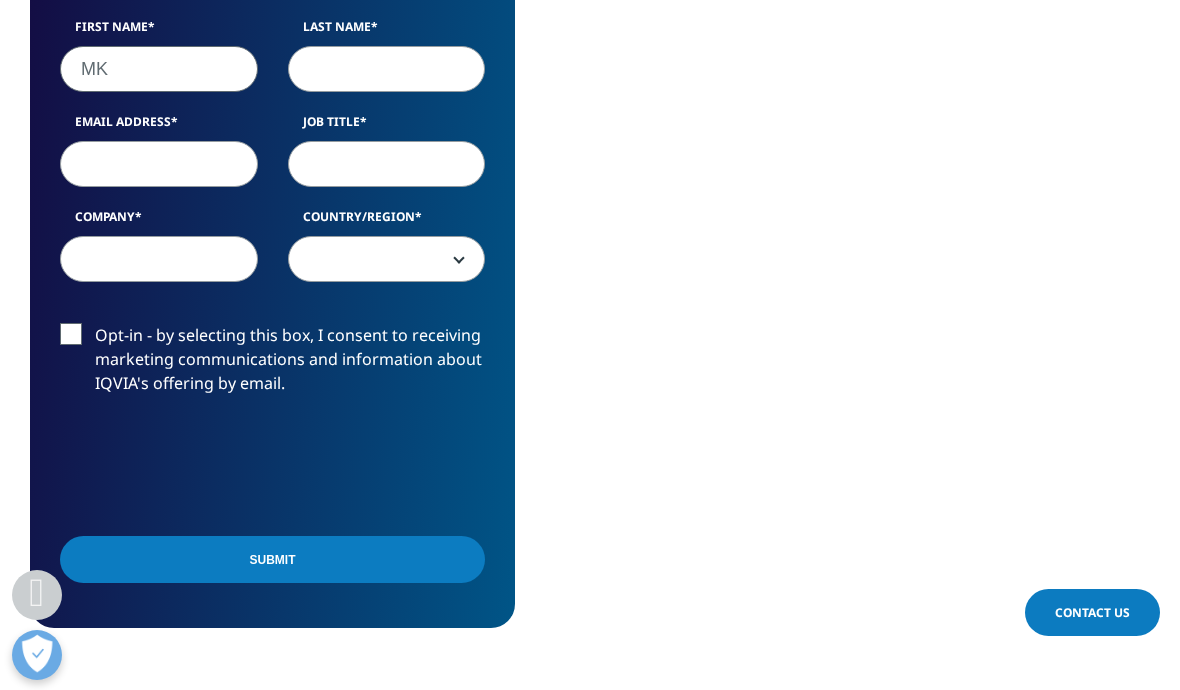type on "MK" 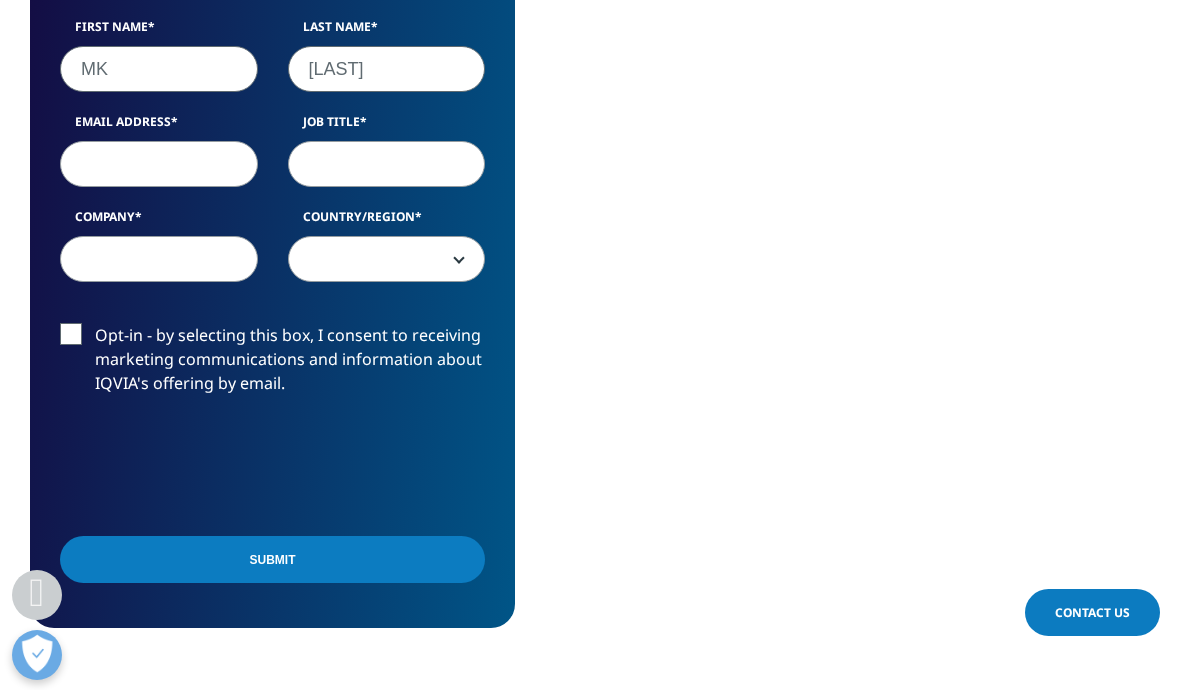 type on "Shaw" 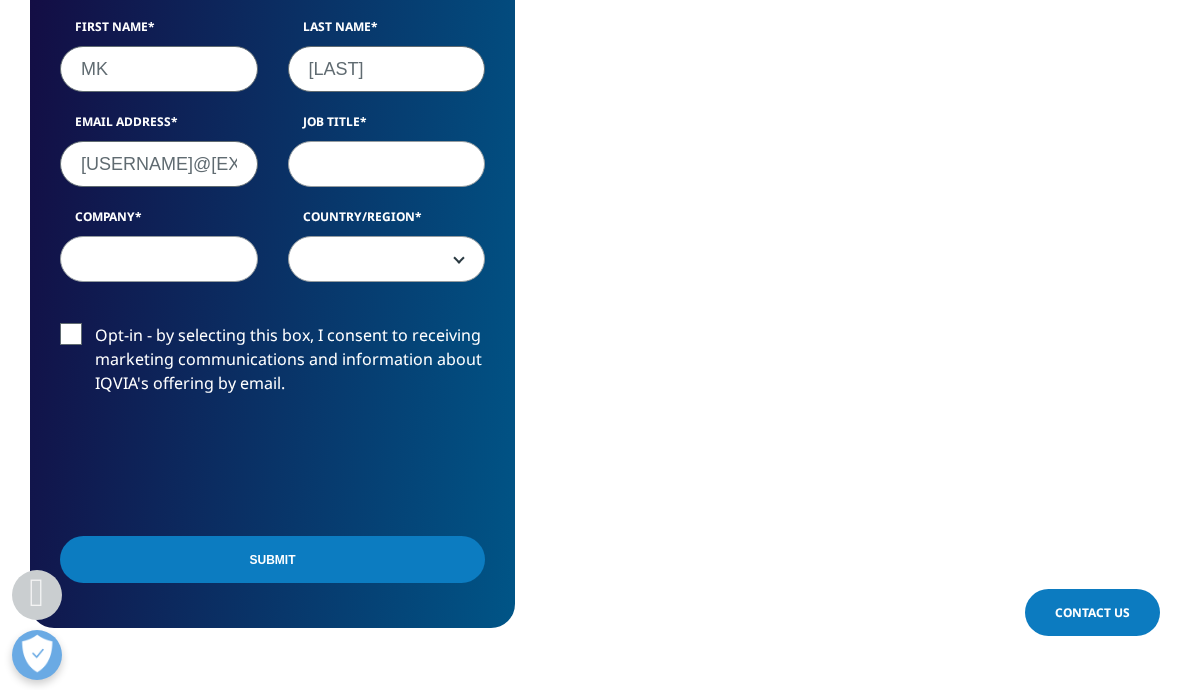 type on "mkshaw08@yahoo.com" 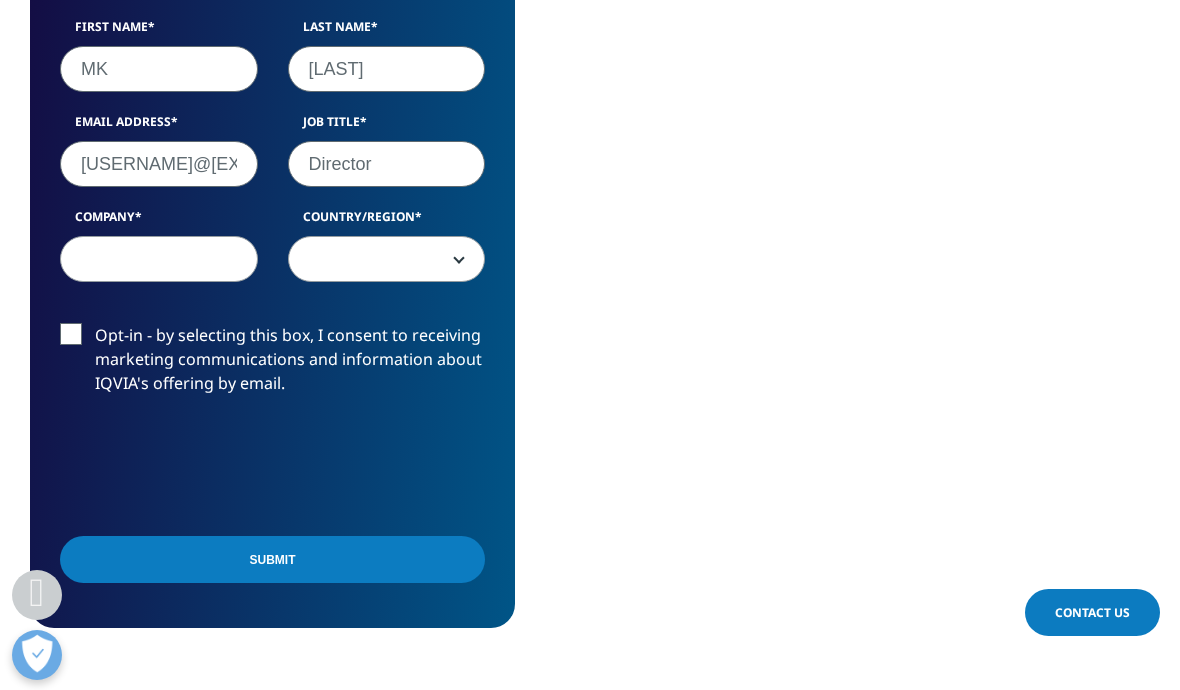 type on "Director" 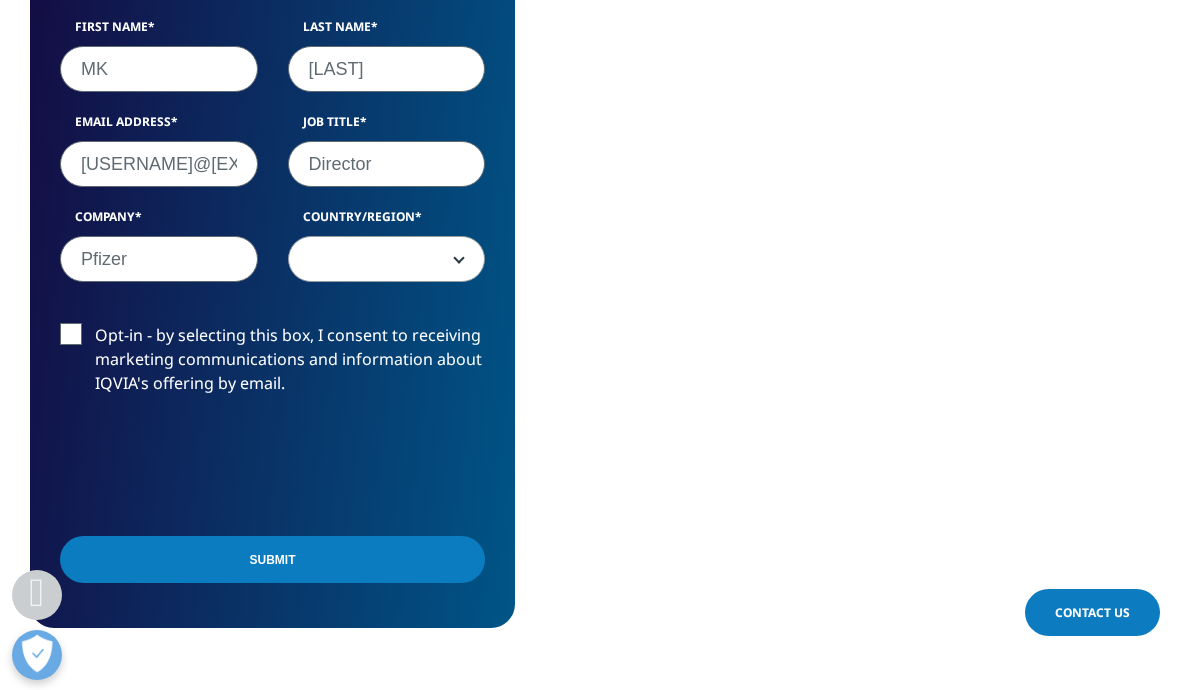 type on "Pfizer" 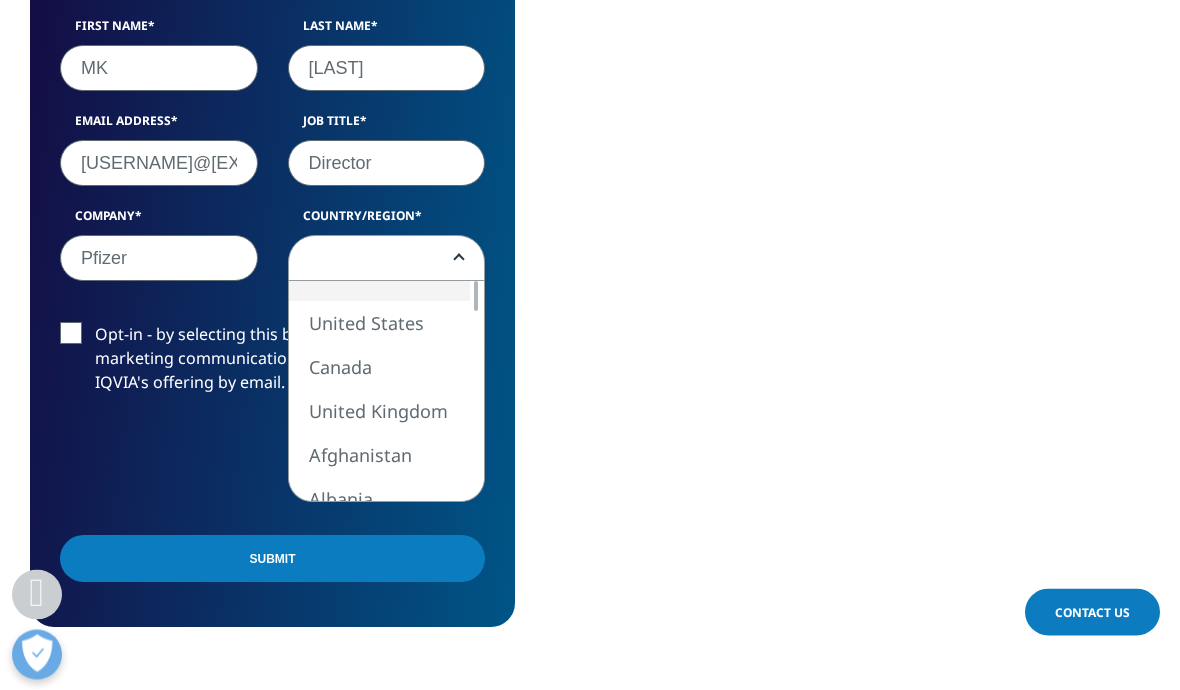 select on "United States" 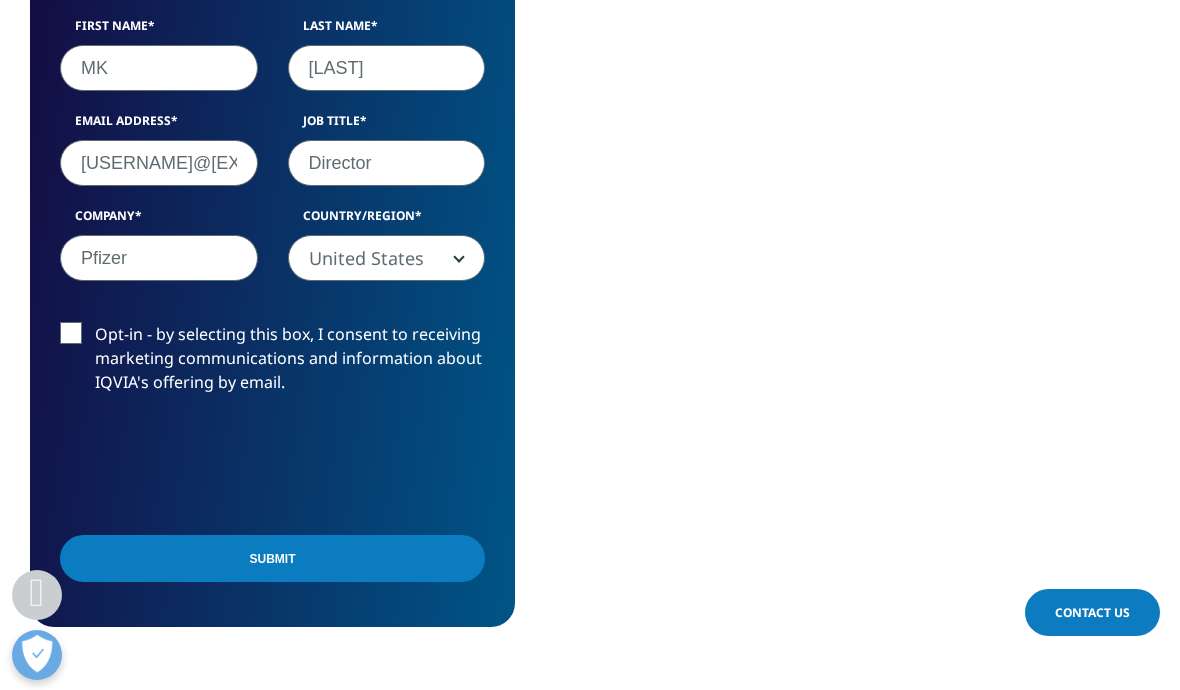 click on "Submit" at bounding box center [272, 558] 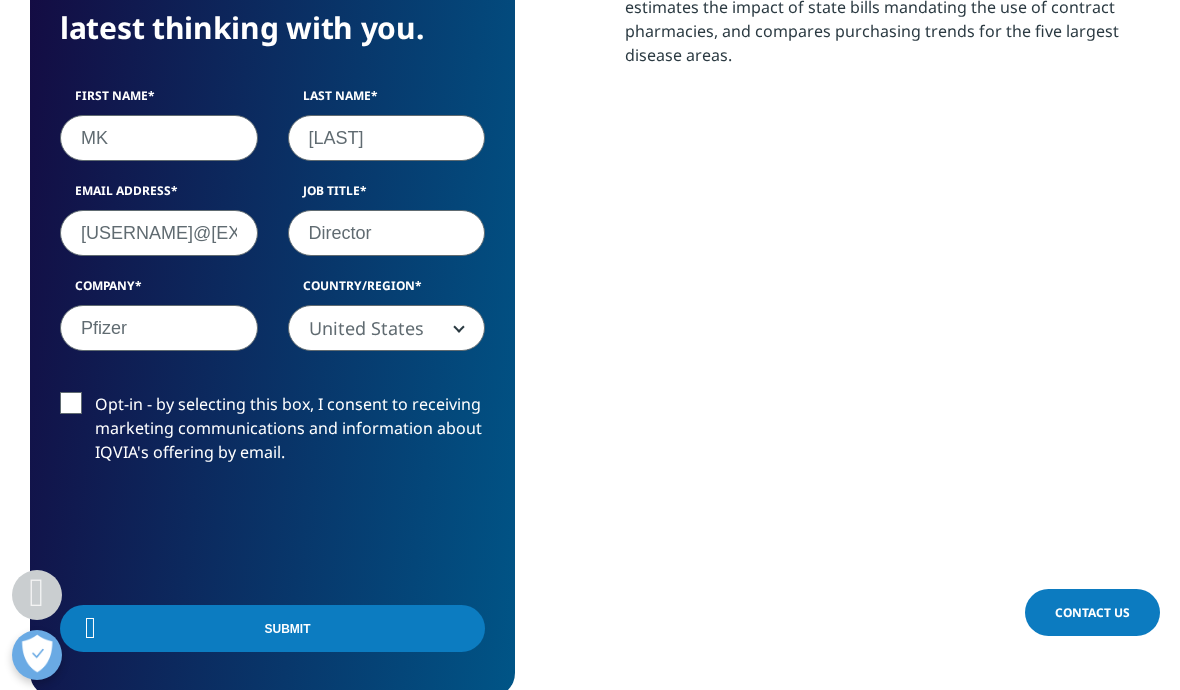 scroll, scrollTop: 1014, scrollLeft: 0, axis: vertical 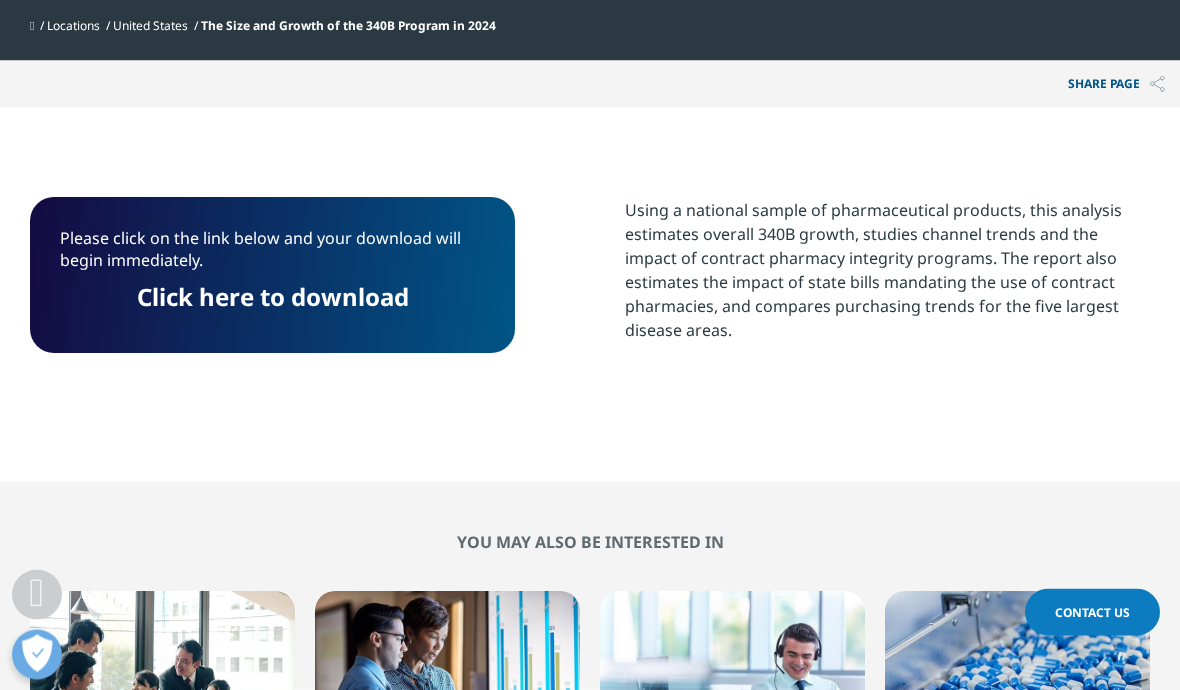 click on "Click here to download" at bounding box center (273, 297) 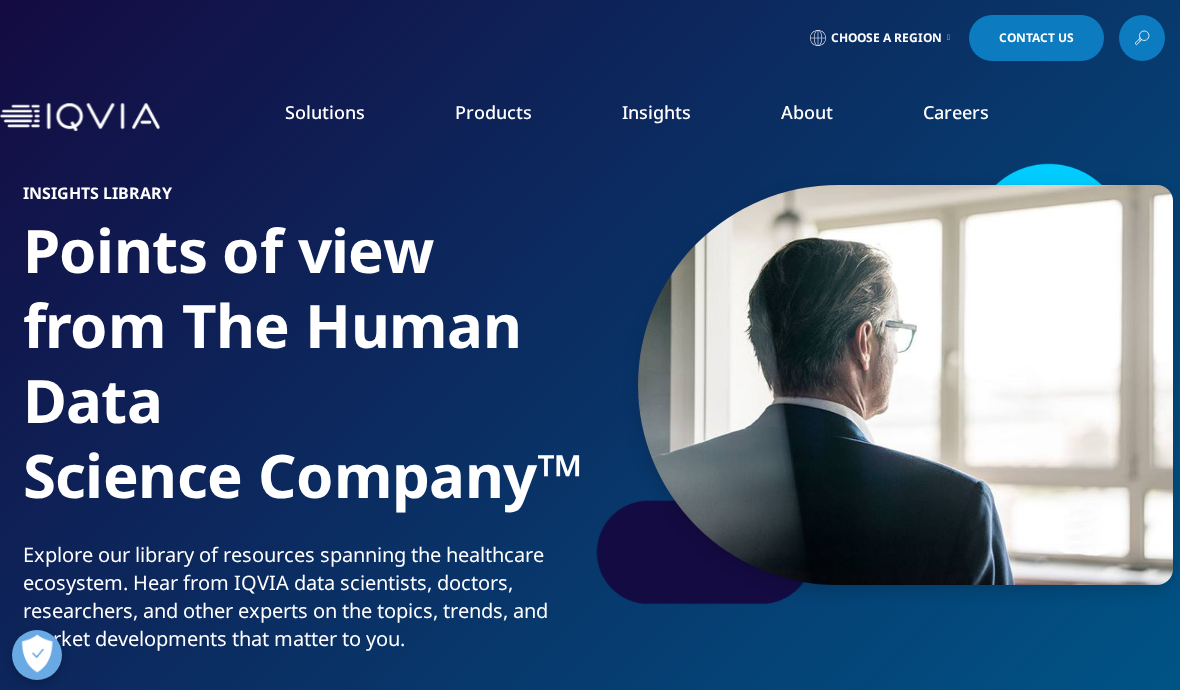 scroll, scrollTop: 131, scrollLeft: 0, axis: vertical 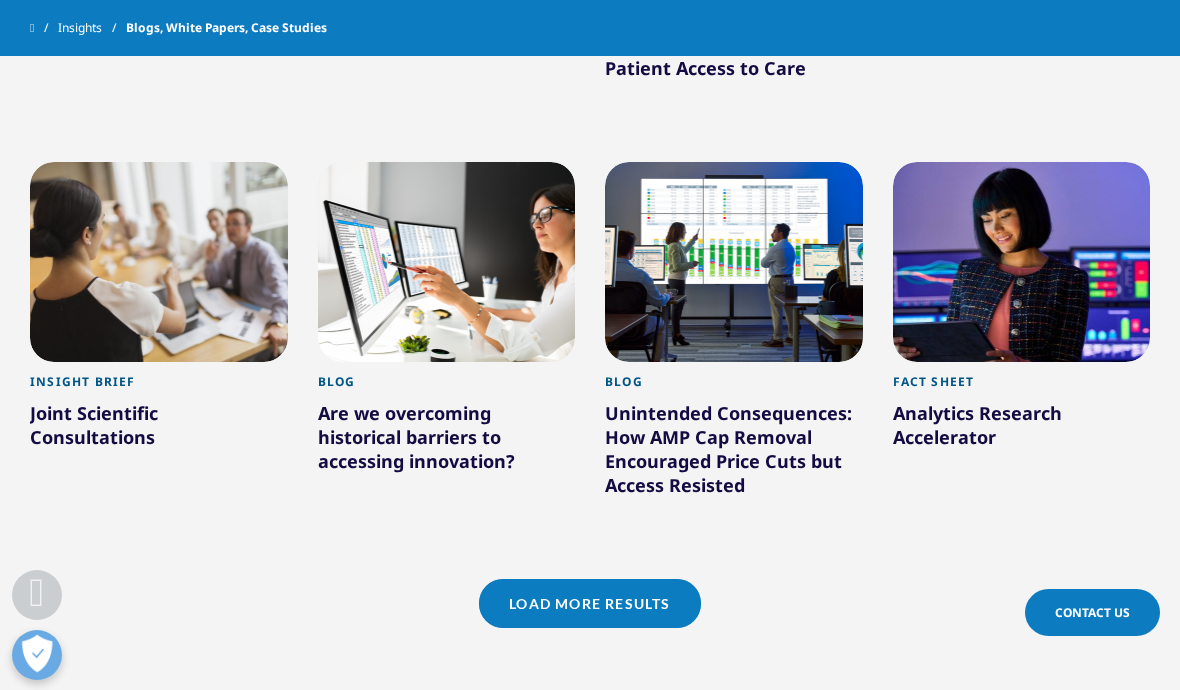 click on "Load More Results" at bounding box center [589, 603] 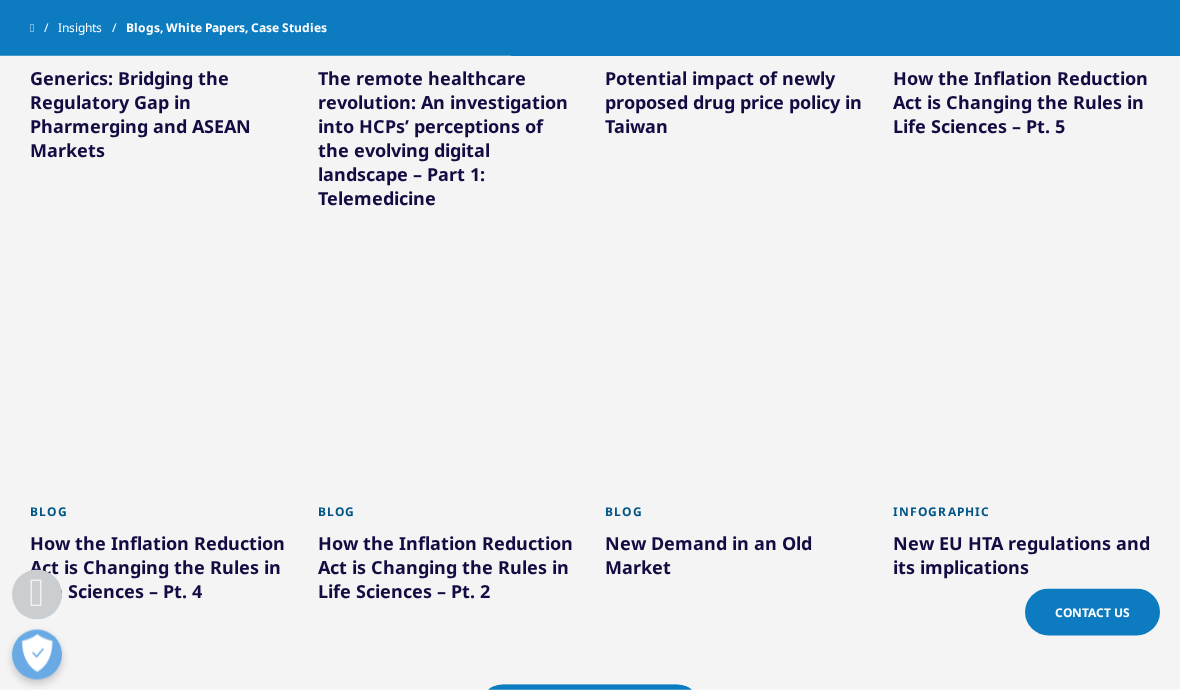 scroll, scrollTop: 2954, scrollLeft: 0, axis: vertical 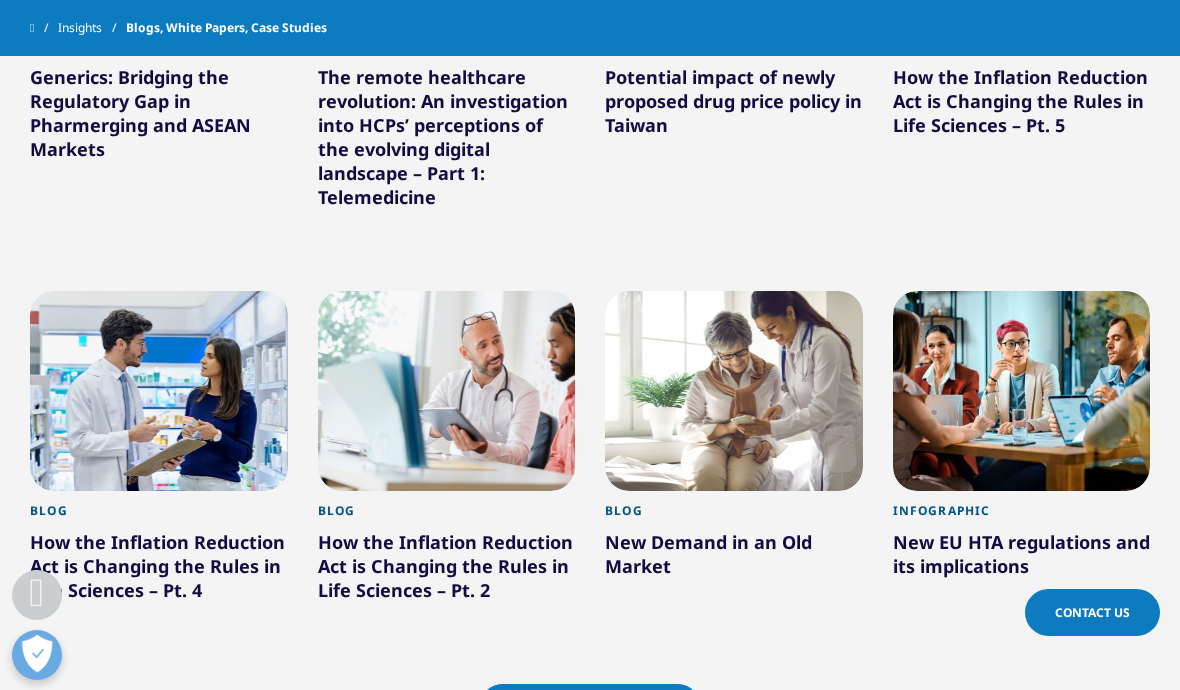 click on "How the Inflation Reduction Act is Changing the Rules in Life Sciences – Pt. 2" at bounding box center [447, 570] 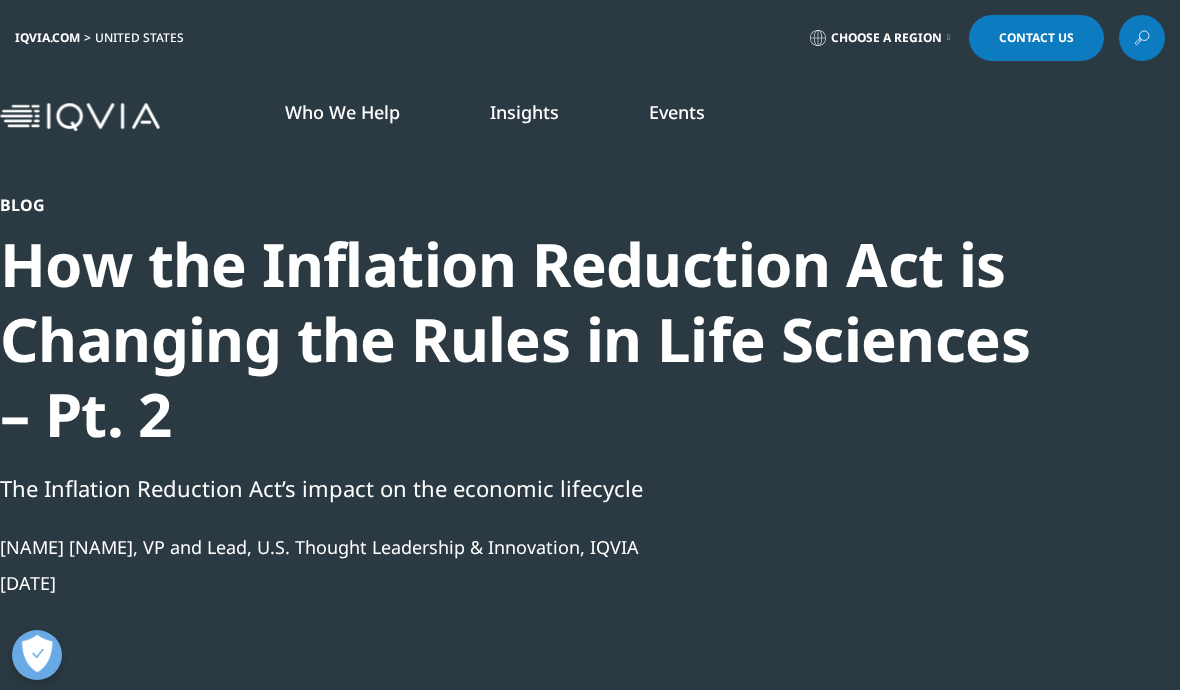 scroll, scrollTop: 0, scrollLeft: 0, axis: both 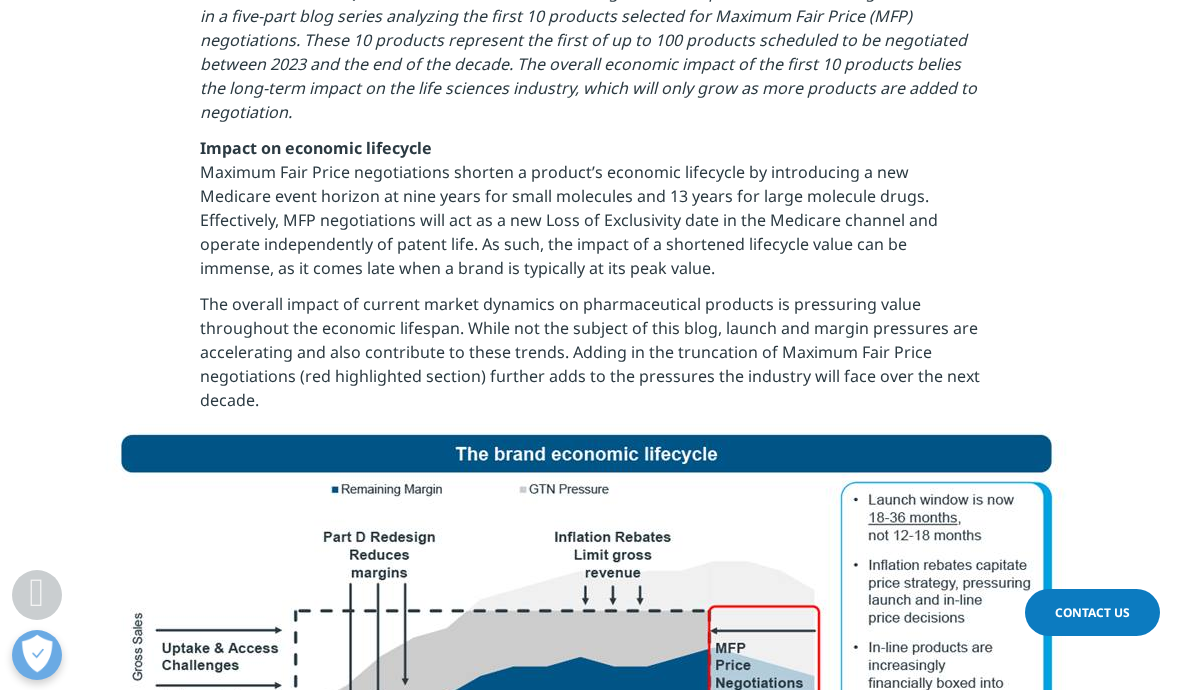 click on "In continuation of IQVIA’s Inflation Reduction Act thought leadership series, the following is the second in a five-part blog series analyzing the first 10 products selected for Maximum Fair Price (MFP) negotiations. These 10 products represent the first of up to 100 products scheduled to be negotiated between 2023 and the end of the decade. The overall economic impact of the first 10 products belies the long-term impact on the life sciences industry, which will only grow as more products are added to negotiation.
Impact on economic lifecycle
The overall impact of current market dynamics on pharmaceutical products is pressuring value throughout the economic lifespan. While not the subject of this blog, launch and margin pressures are accelerating and also contribute to these trends. Adding in the truncation of Maximum Fair Price negotiations (red highlighted section) further adds to the pressures the industry will face over the next decade." at bounding box center [590, 177] 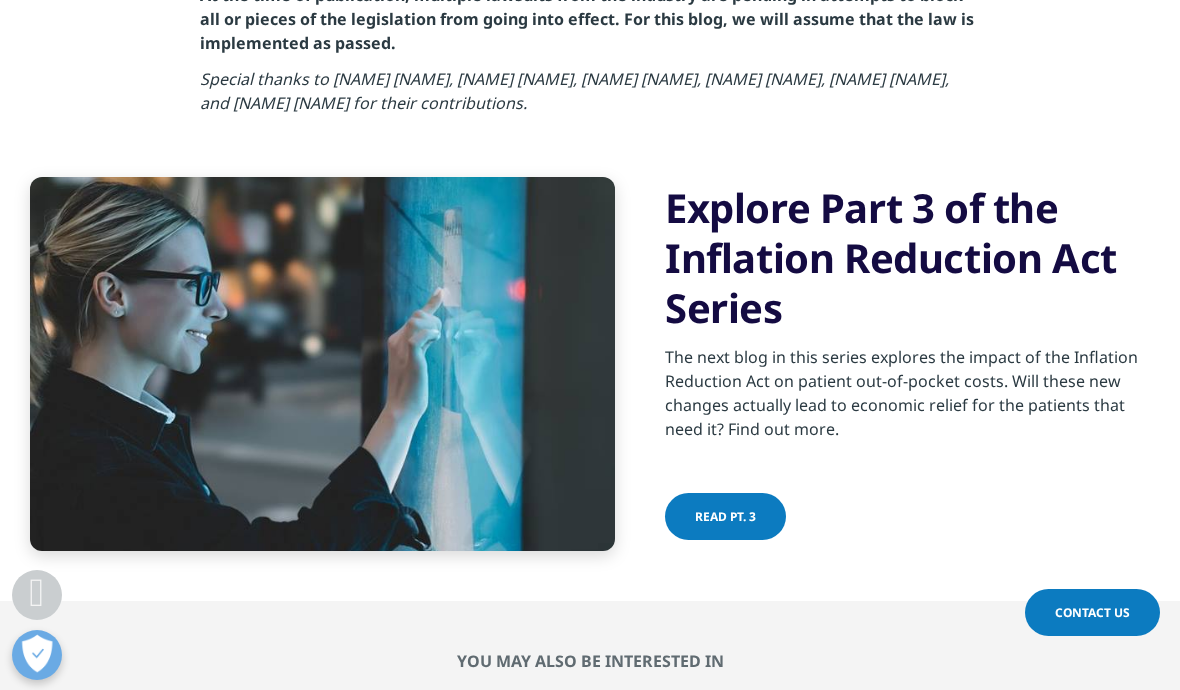 scroll, scrollTop: 3366, scrollLeft: 0, axis: vertical 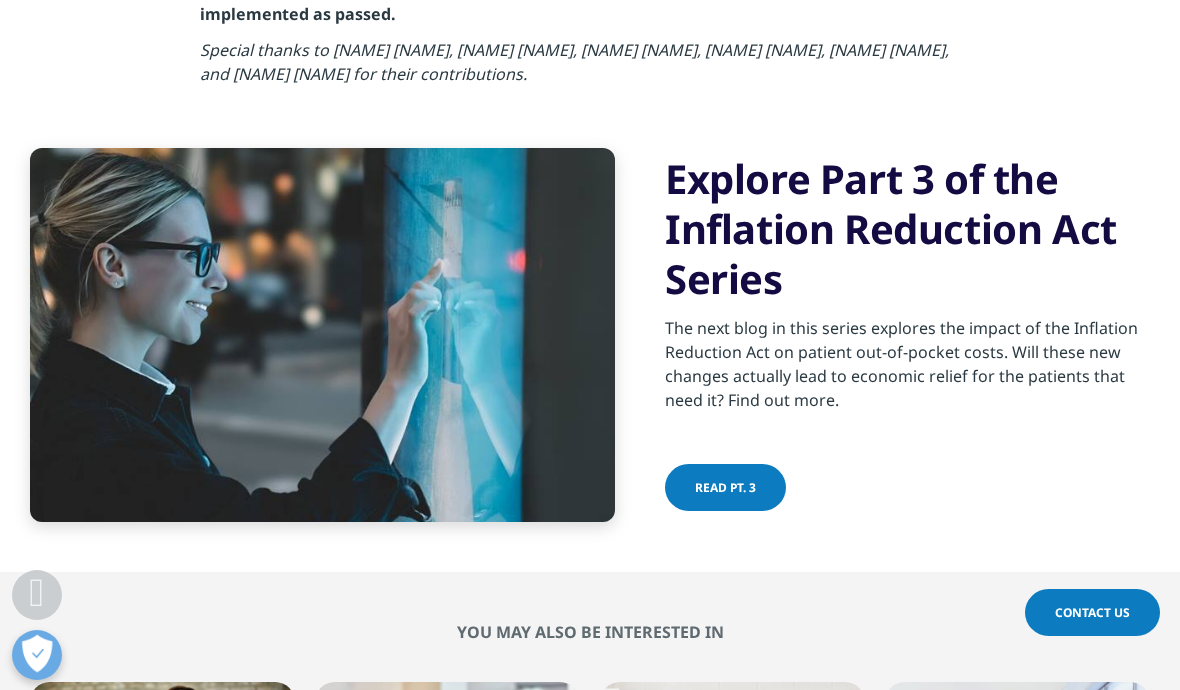 click on "Read PT. 3" at bounding box center (725, 487) 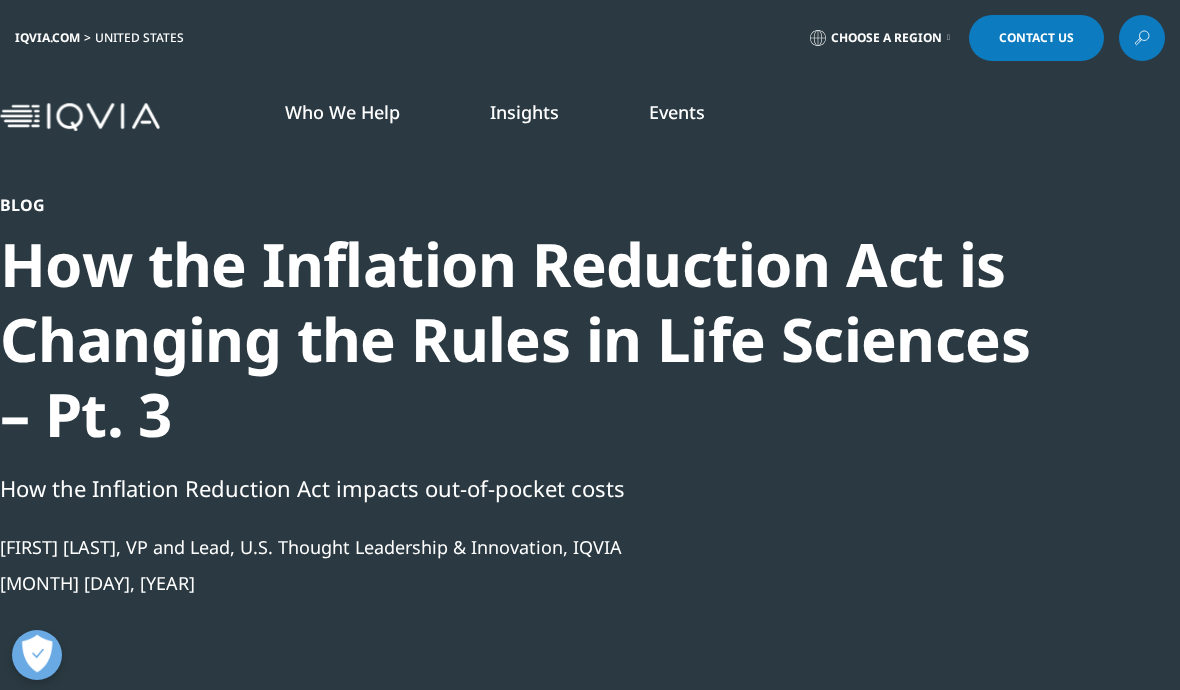 scroll, scrollTop: 0, scrollLeft: 0, axis: both 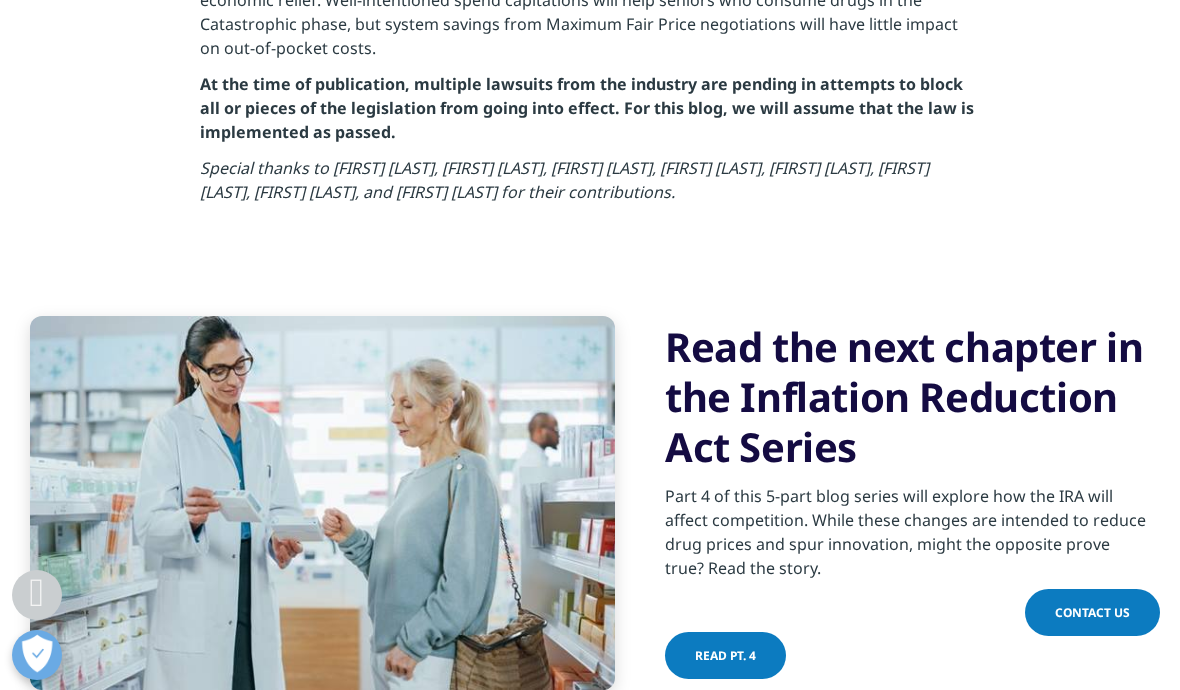 click on "Read PT. 4" at bounding box center (725, 655) 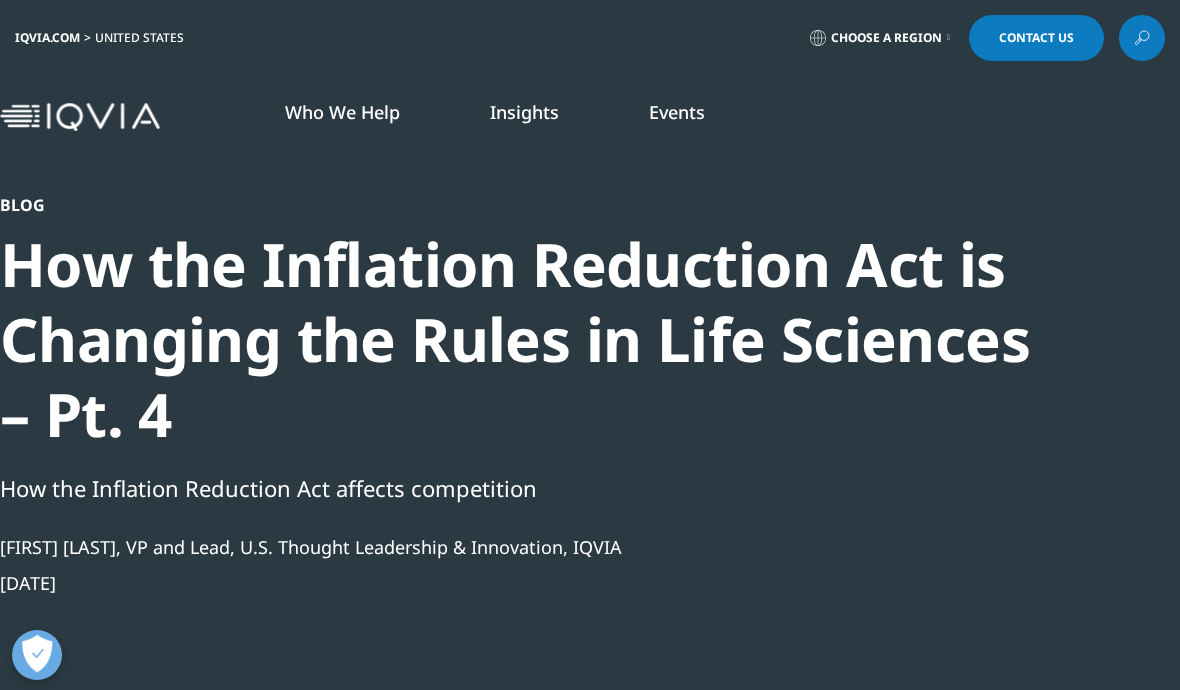 scroll, scrollTop: 0, scrollLeft: 0, axis: both 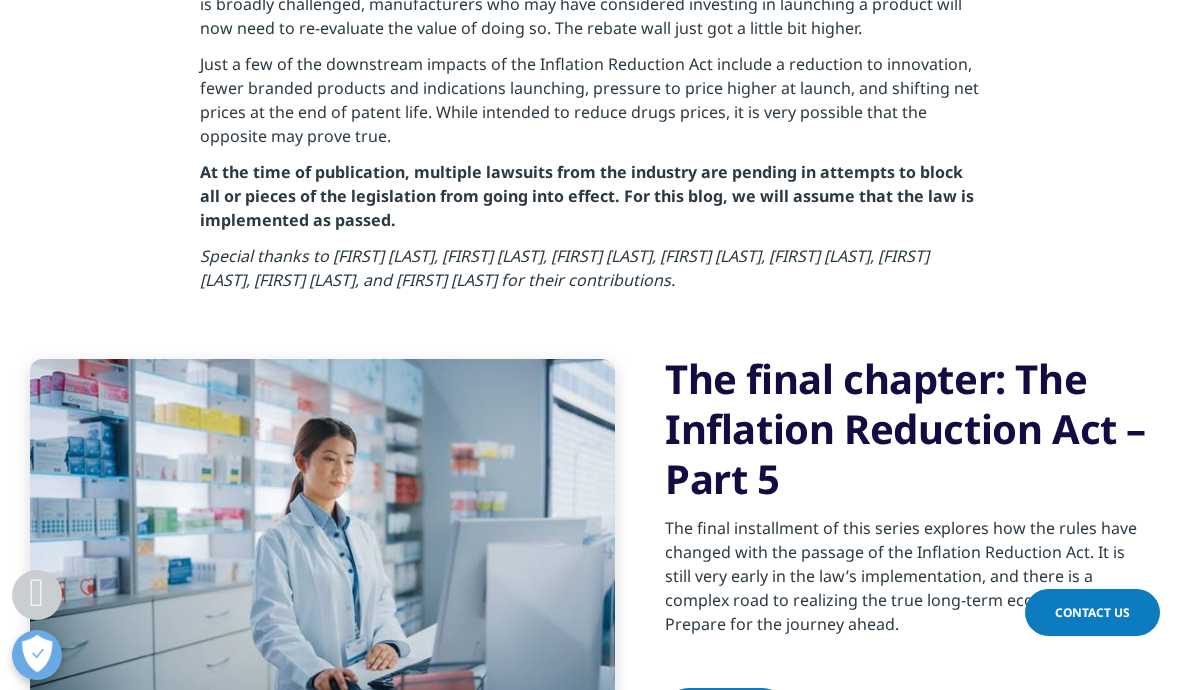 click on "Read PT. 5" at bounding box center [725, 711] 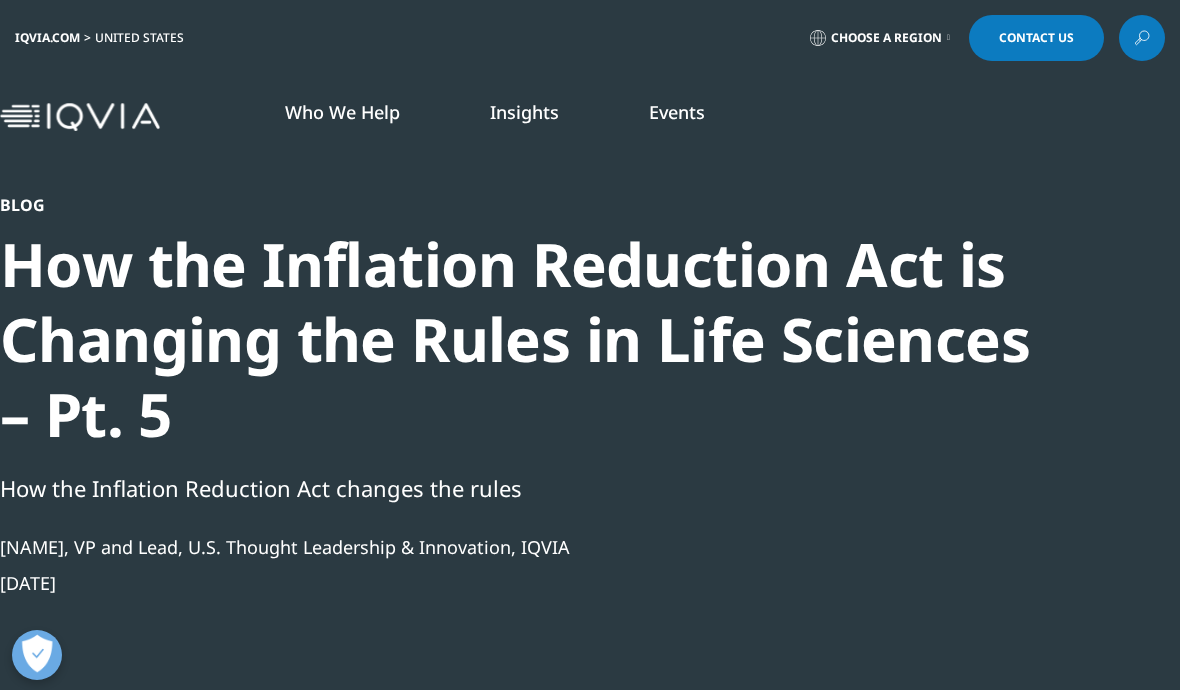 scroll, scrollTop: 0, scrollLeft: 0, axis: both 